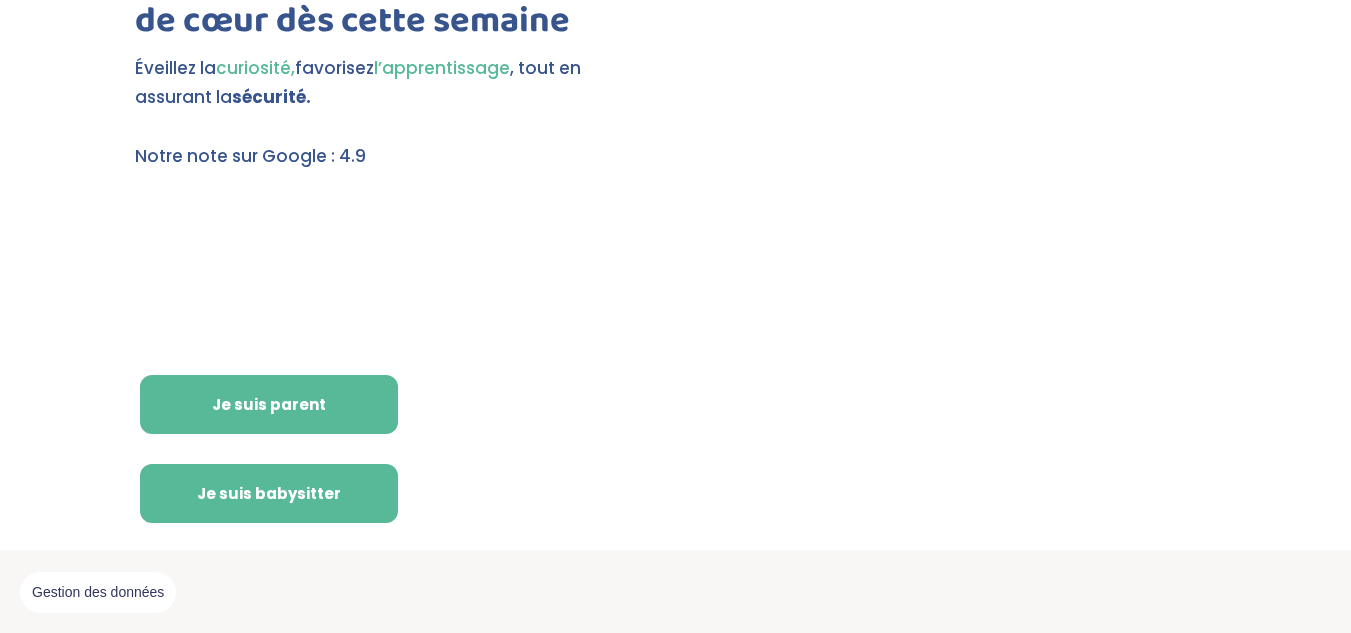 scroll, scrollTop: 218, scrollLeft: 0, axis: vertical 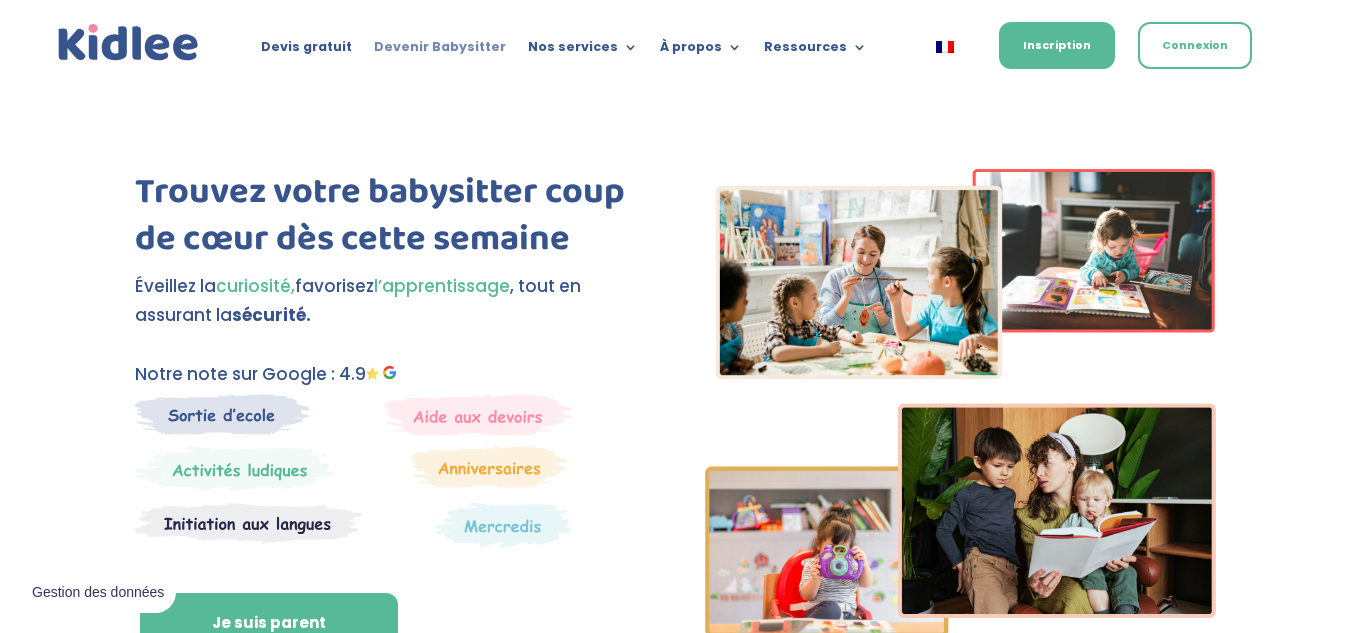 click on "Devenir Babysitter" at bounding box center [440, 51] 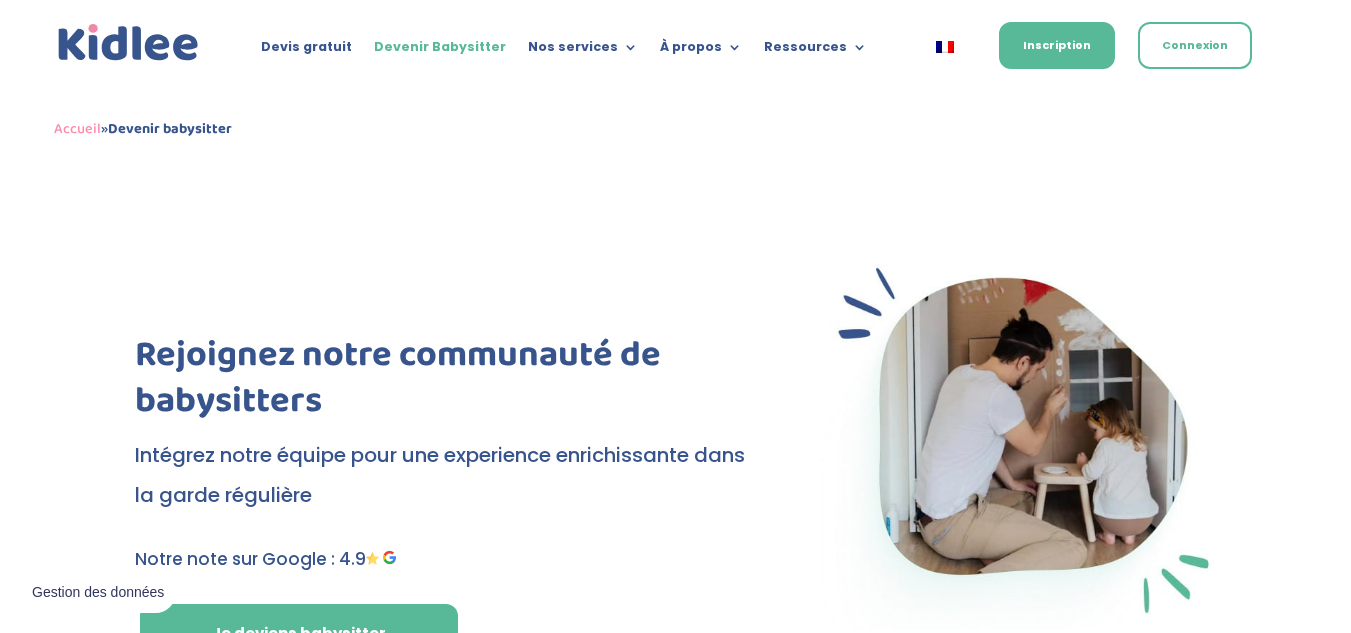 scroll, scrollTop: 0, scrollLeft: 0, axis: both 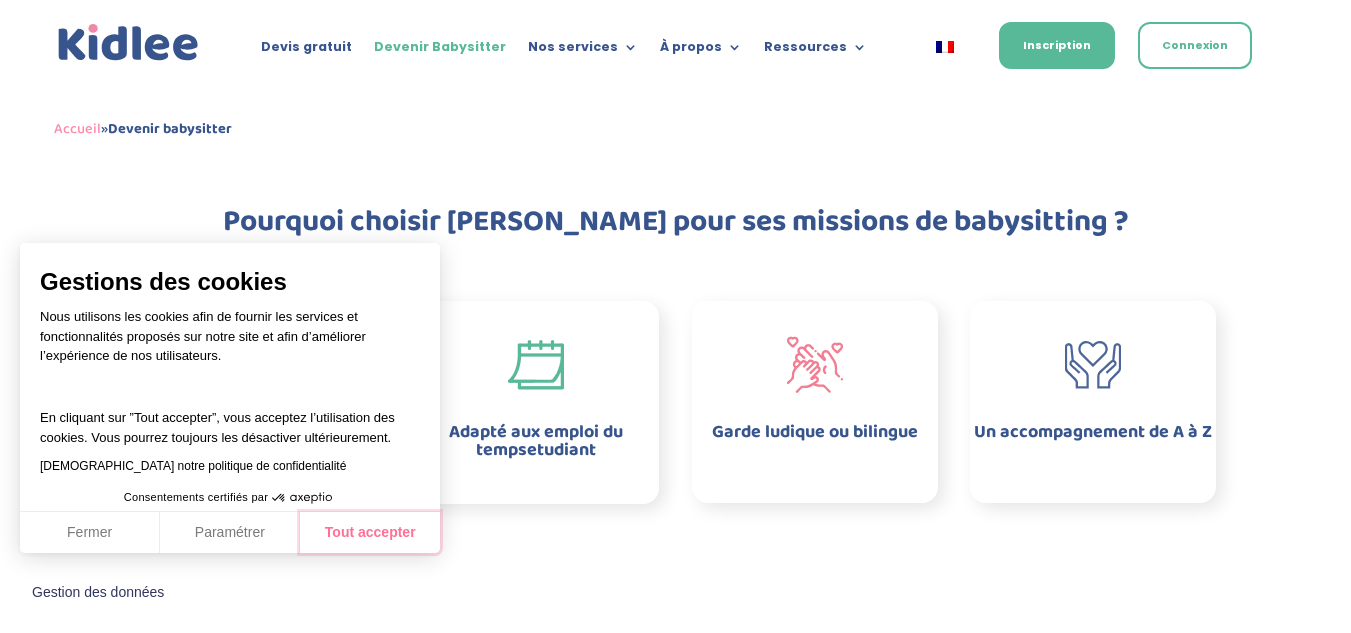 click on "Tout accepter" at bounding box center (370, 533) 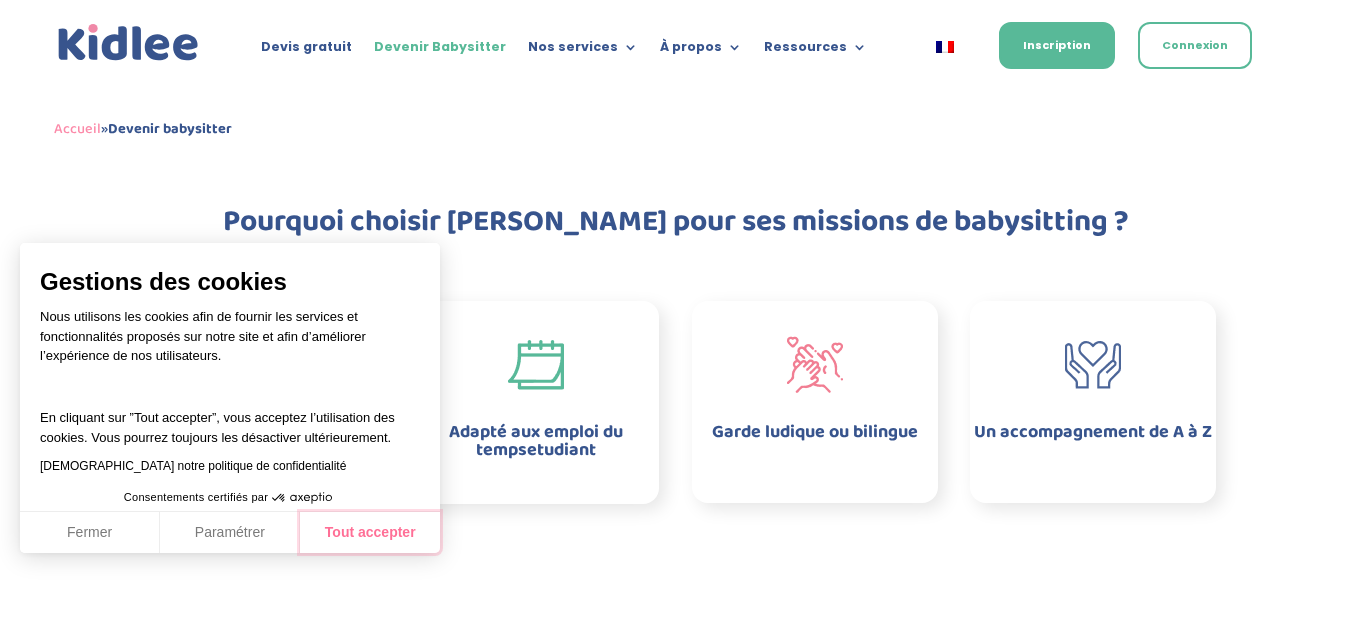 checkbox on "true" 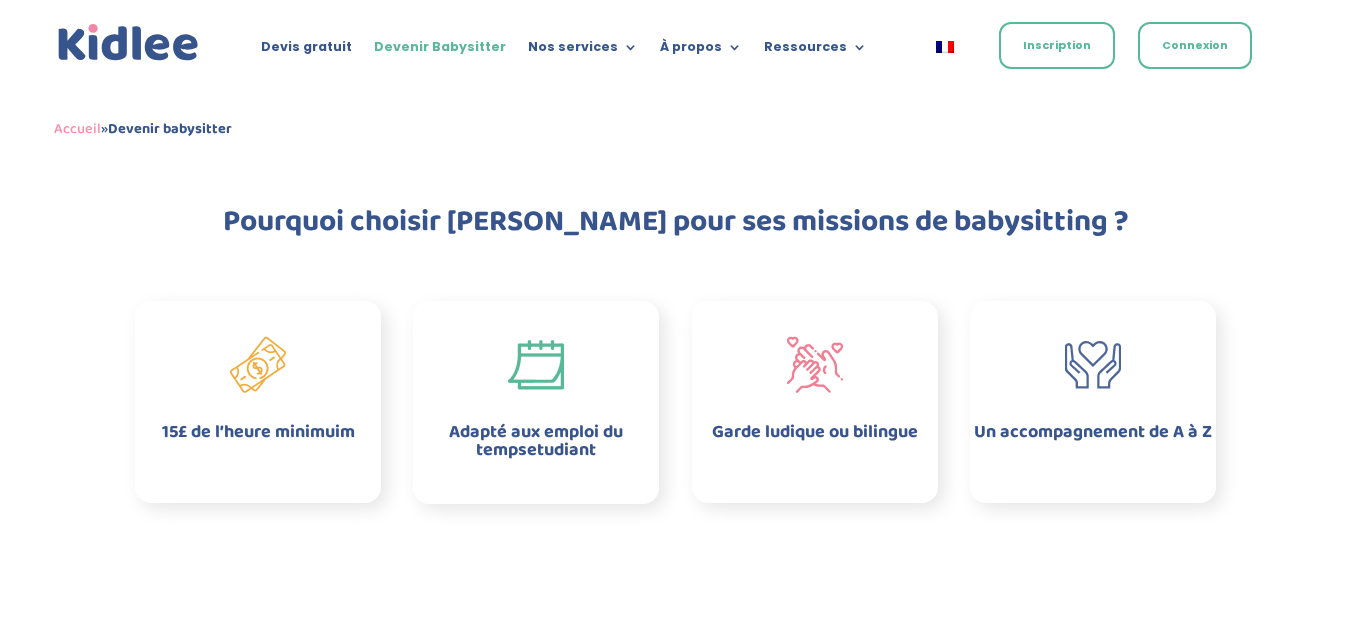 click on "Inscription" at bounding box center (1057, 45) 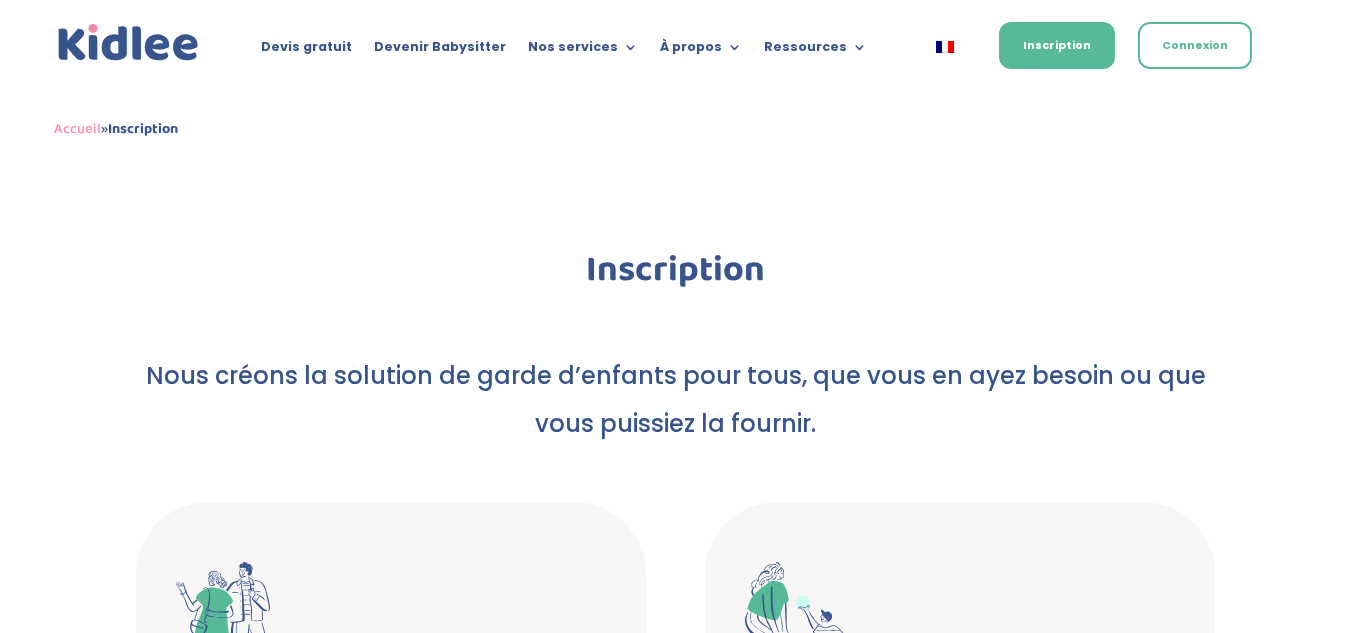 scroll, scrollTop: 0, scrollLeft: 0, axis: both 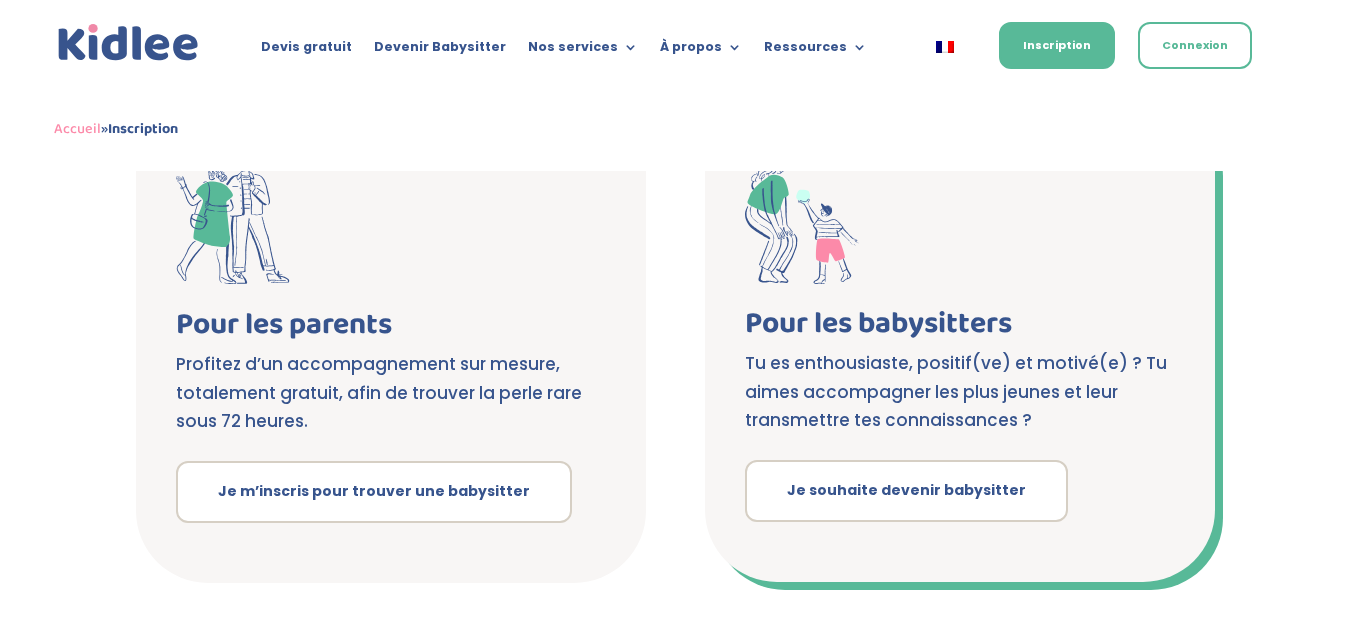 click on "Je souhaite devenir babysitter" at bounding box center (906, 491) 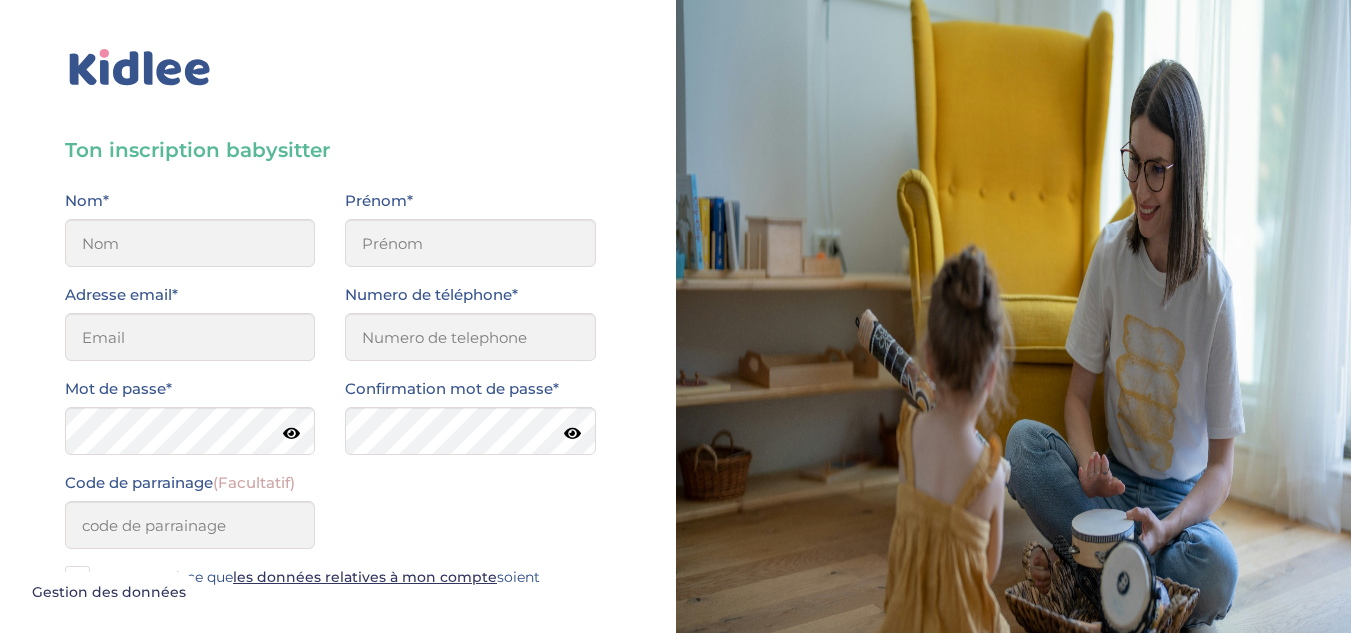 scroll, scrollTop: 0, scrollLeft: 0, axis: both 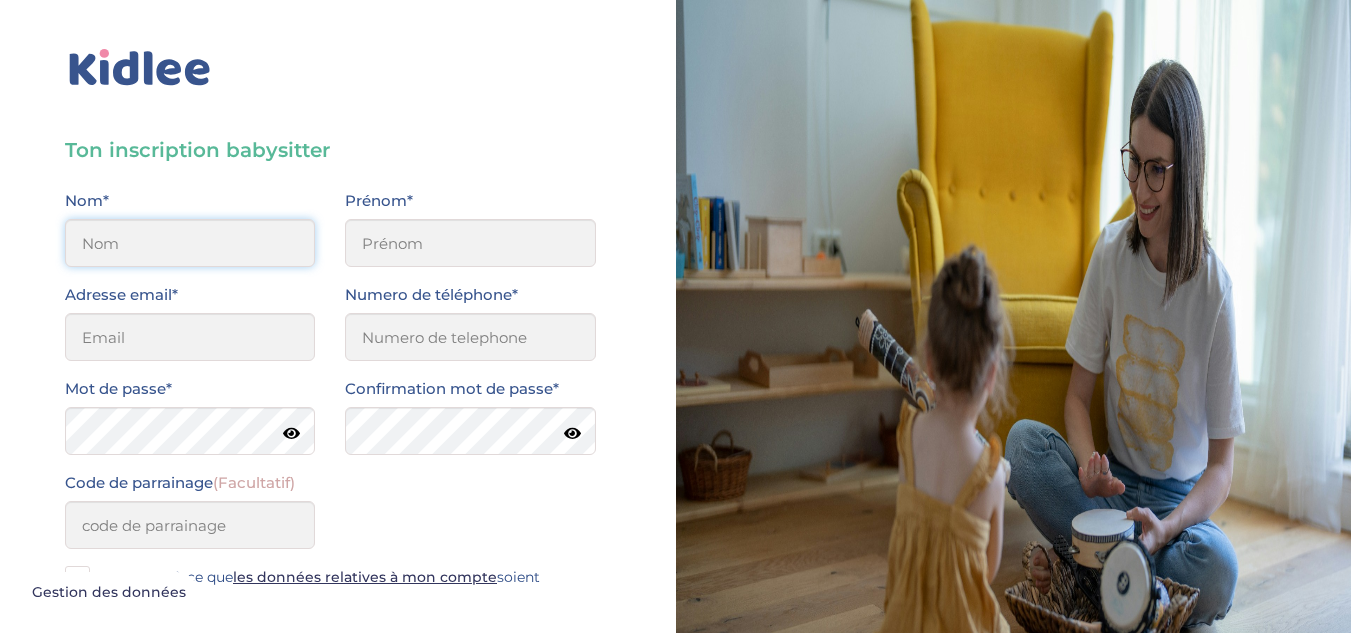 click at bounding box center [190, 243] 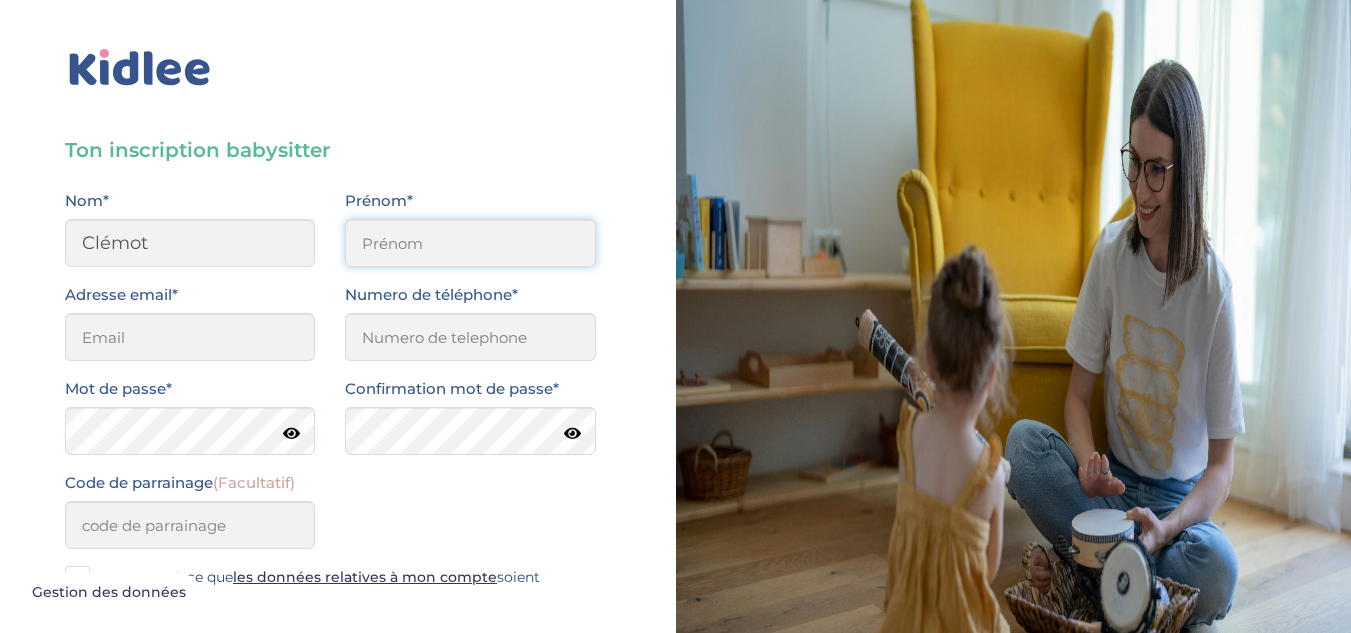 type on "[PERSON_NAME]" 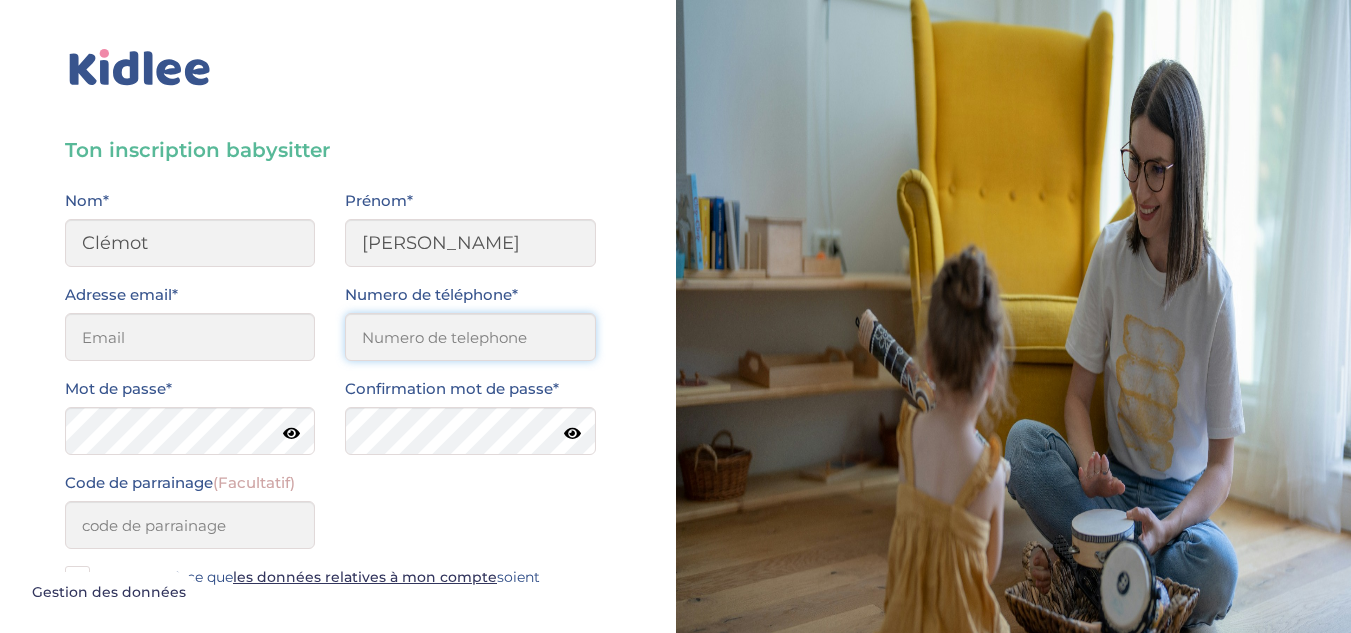 type on "0744607118" 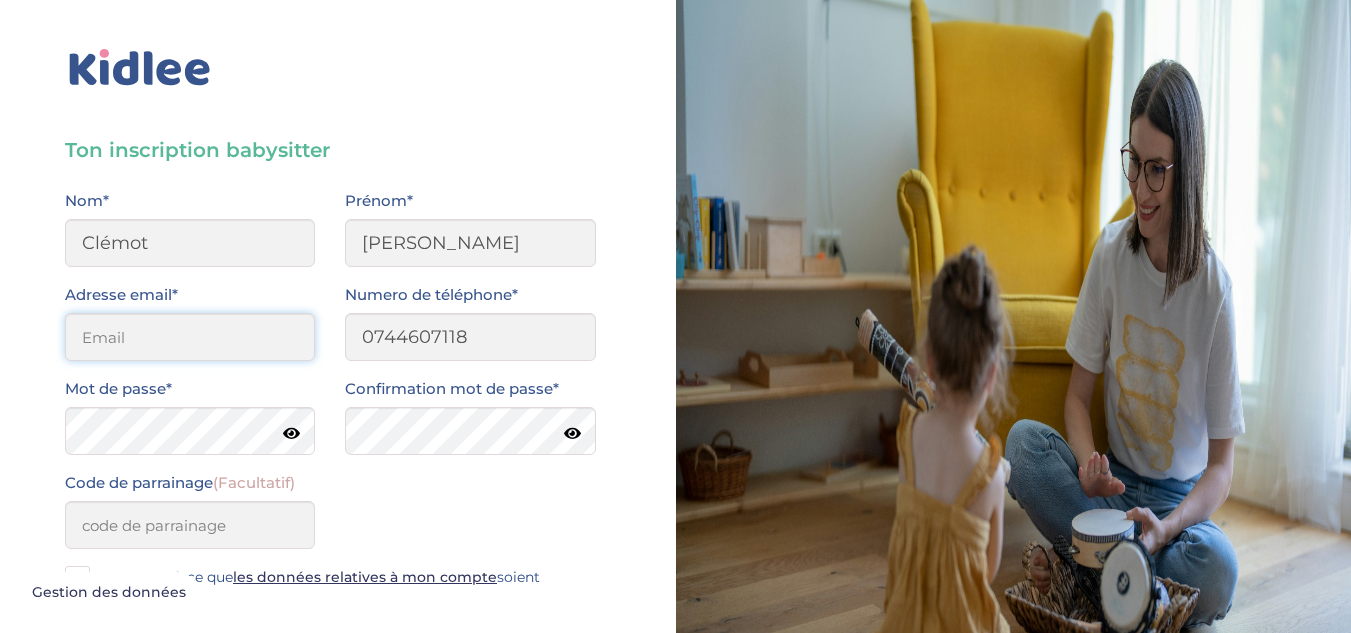 click at bounding box center [190, 337] 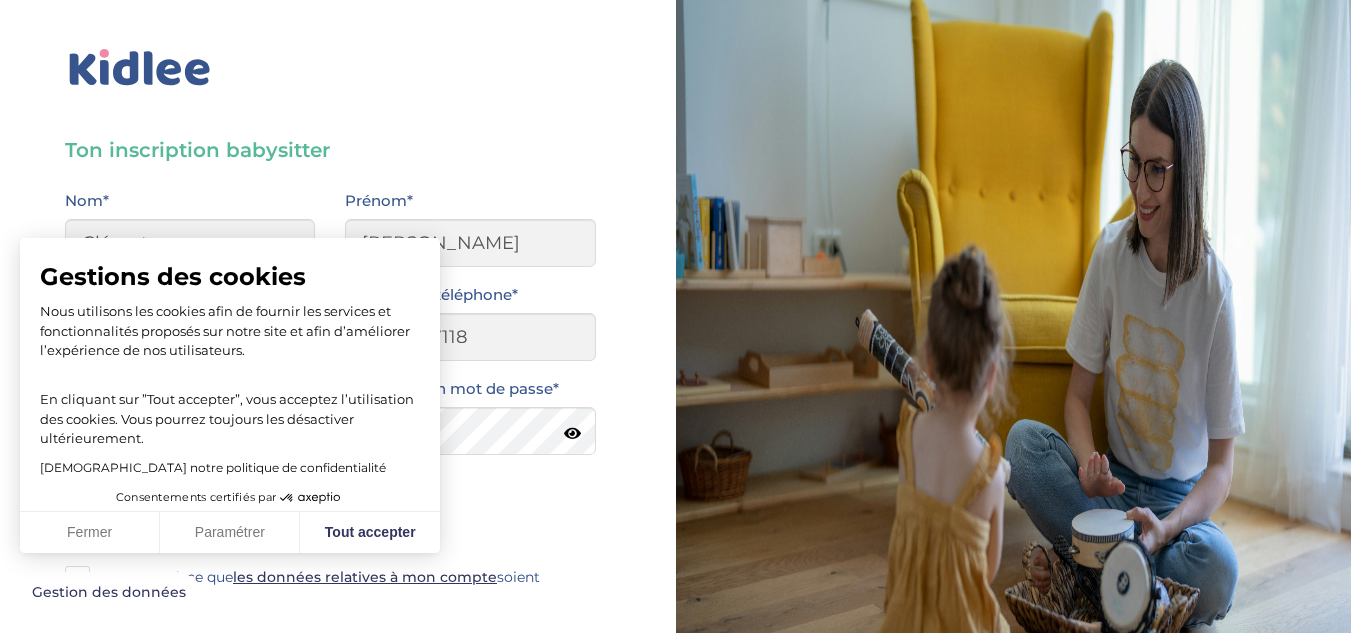 type on "[EMAIL_ADDRESS][DOMAIN_NAME]" 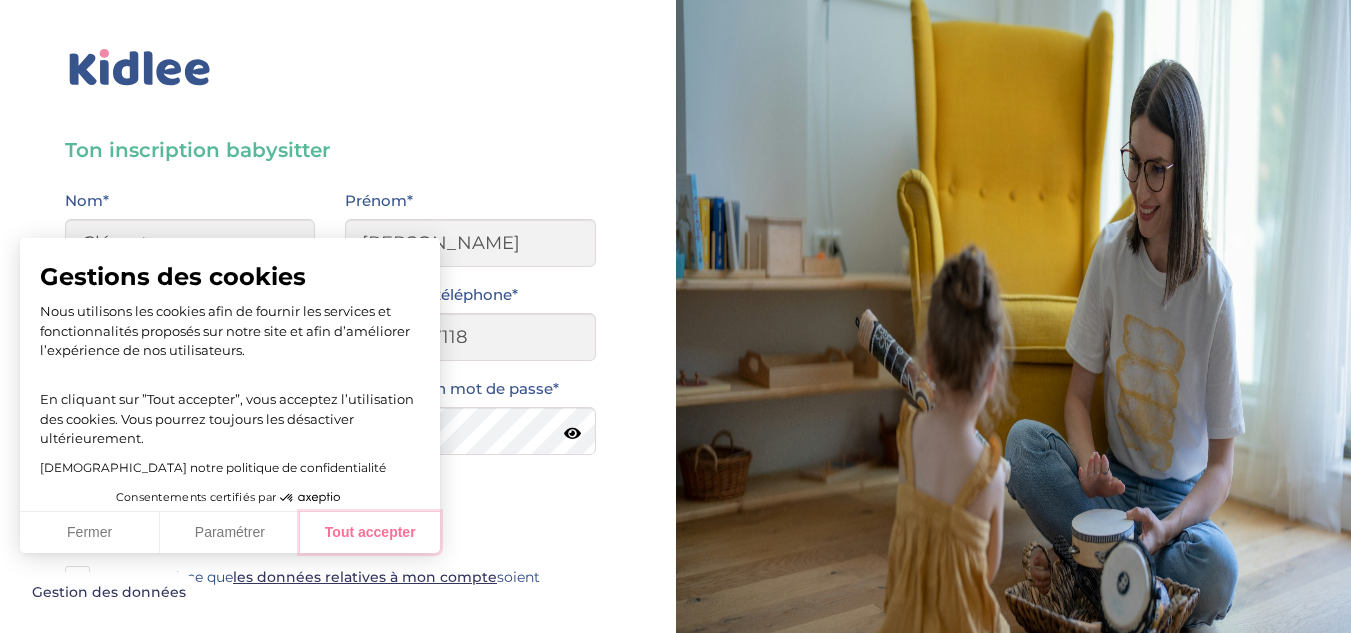 click on "Tout accepter" at bounding box center [370, 533] 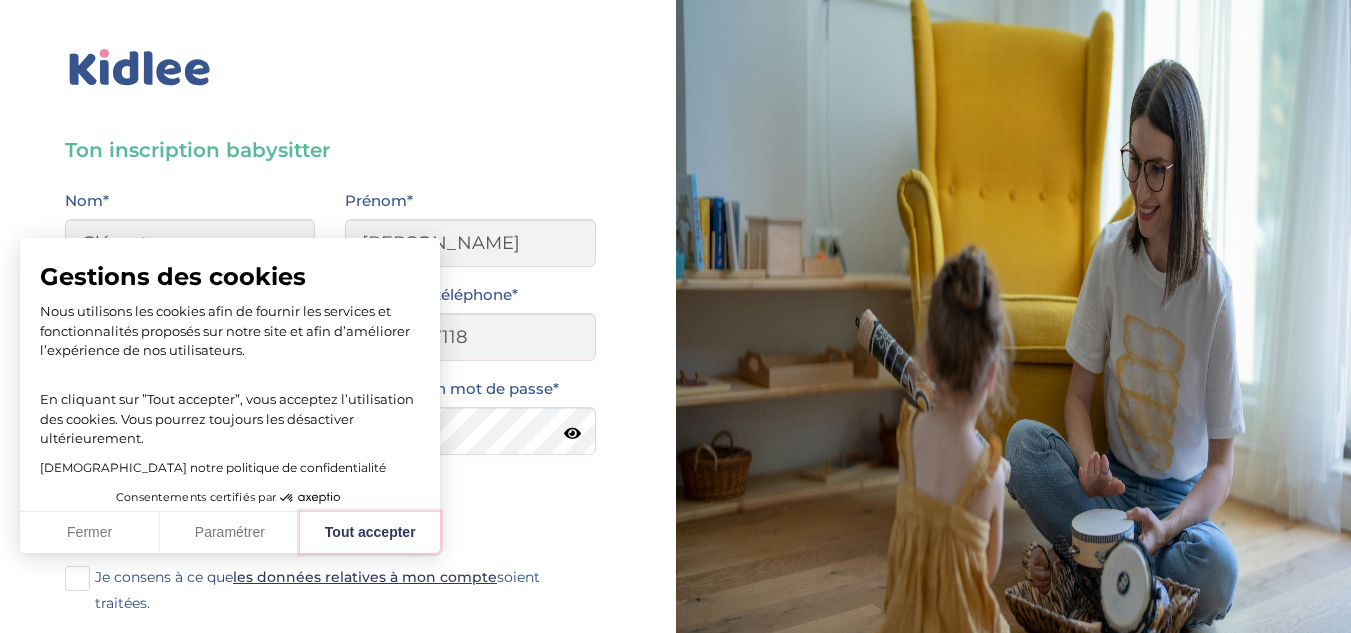 checkbox on "true" 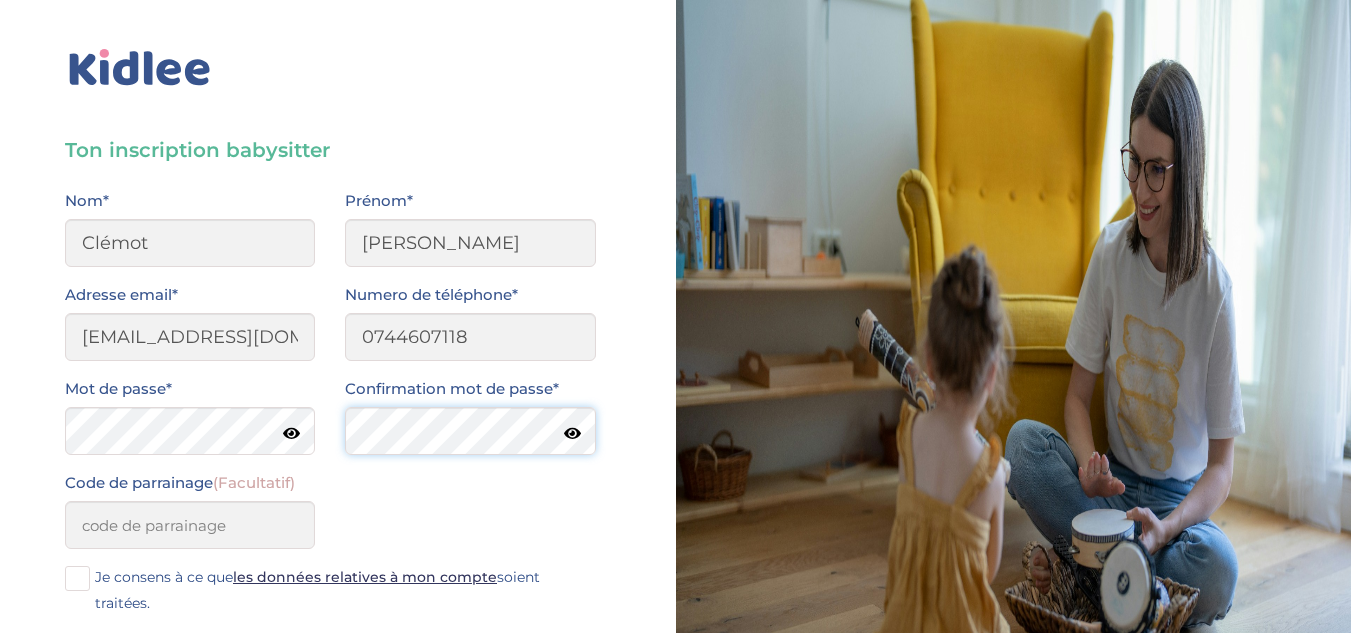 scroll, scrollTop: 0, scrollLeft: 2747, axis: horizontal 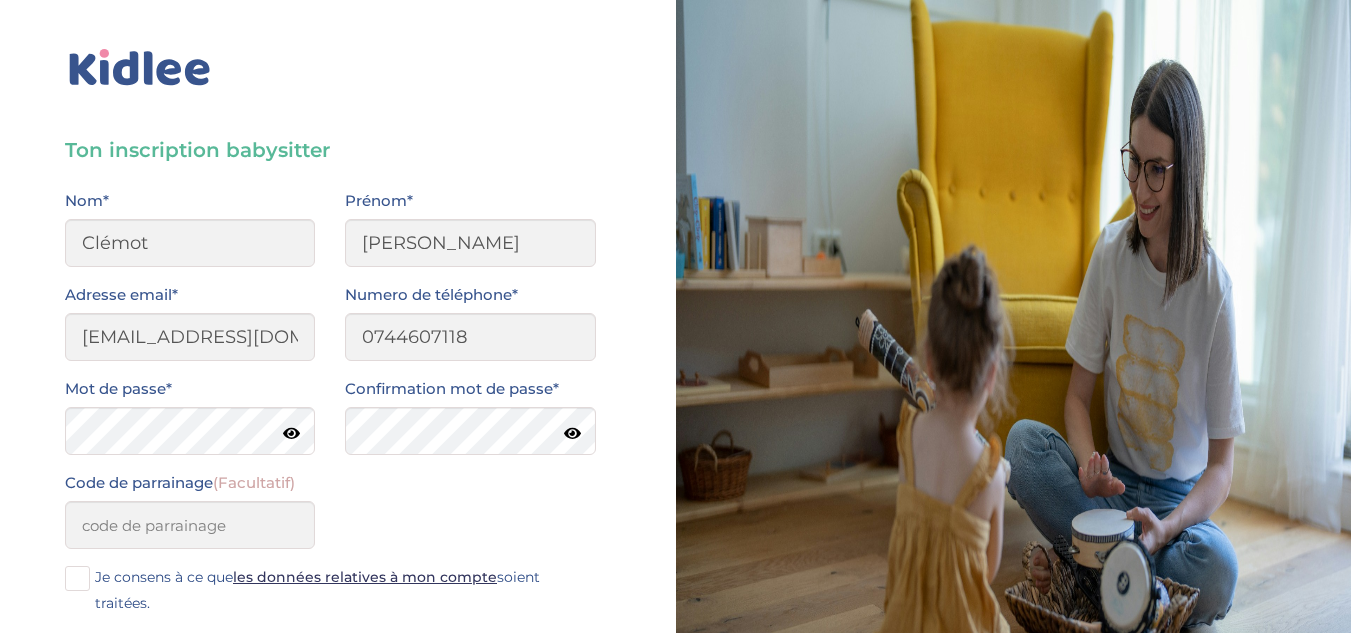 click on "Confirmation mot de passe*" at bounding box center [452, 389] 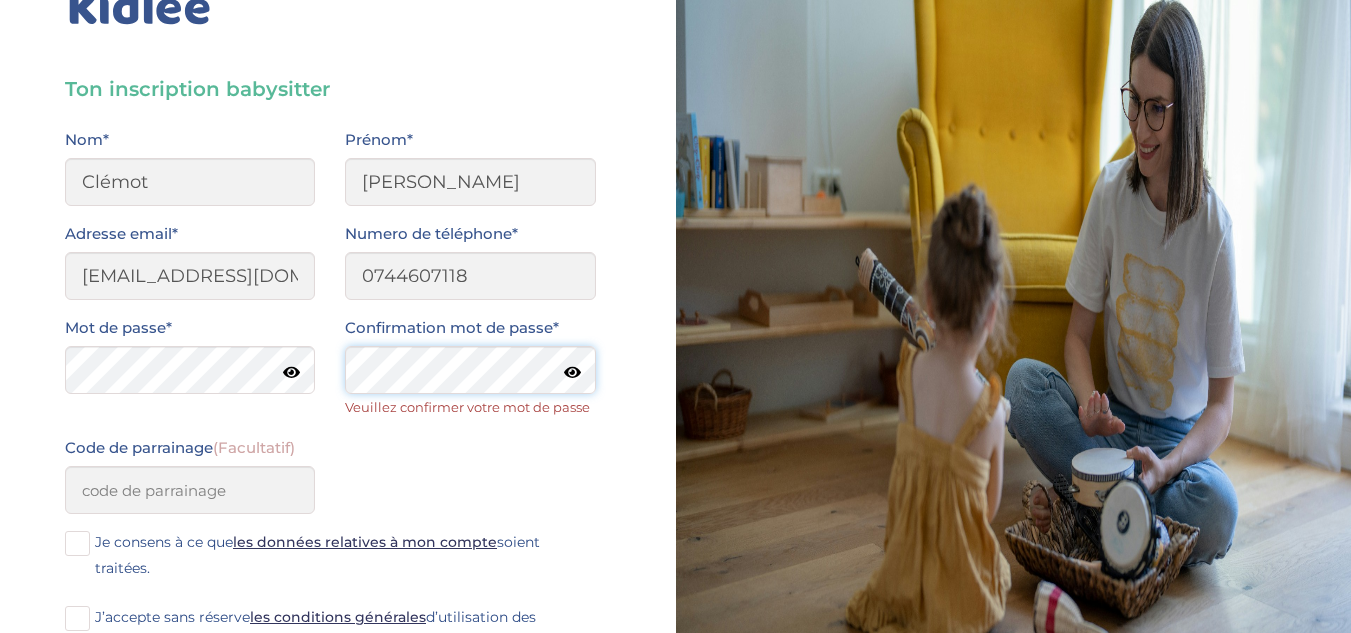 scroll, scrollTop: 111, scrollLeft: 0, axis: vertical 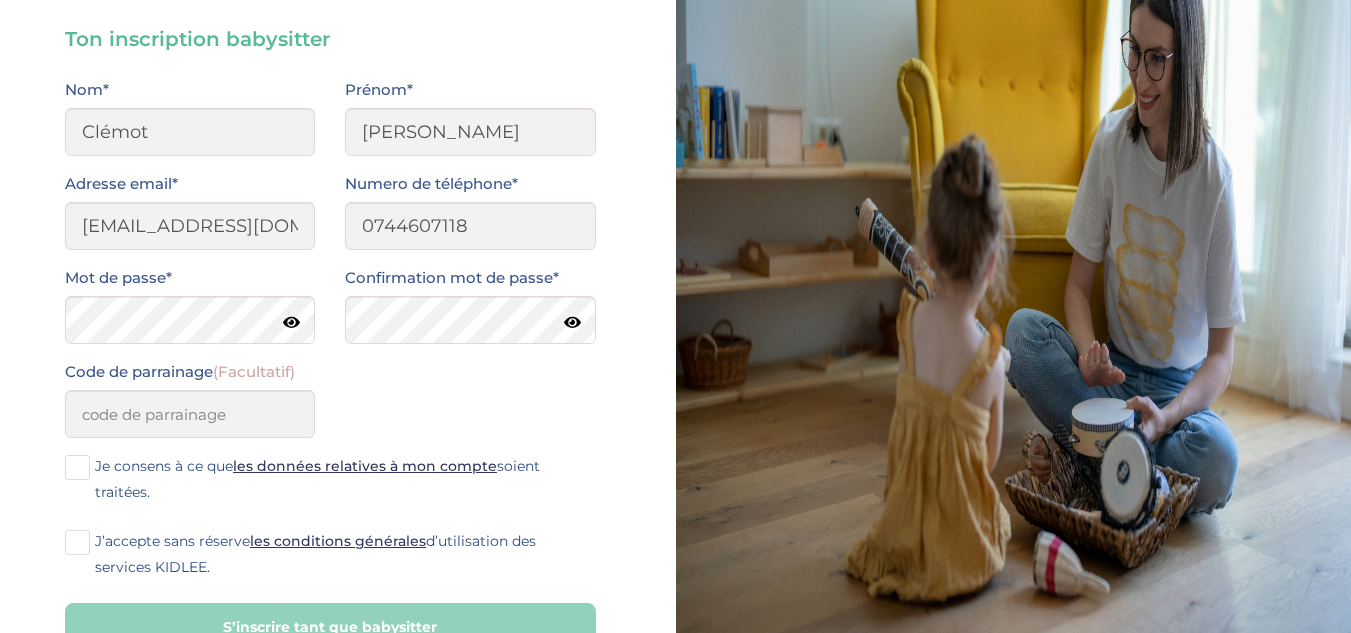 click on "Je consens à ce que  les
données relatives à mon
compte  soient traitées." at bounding box center [330, 479] 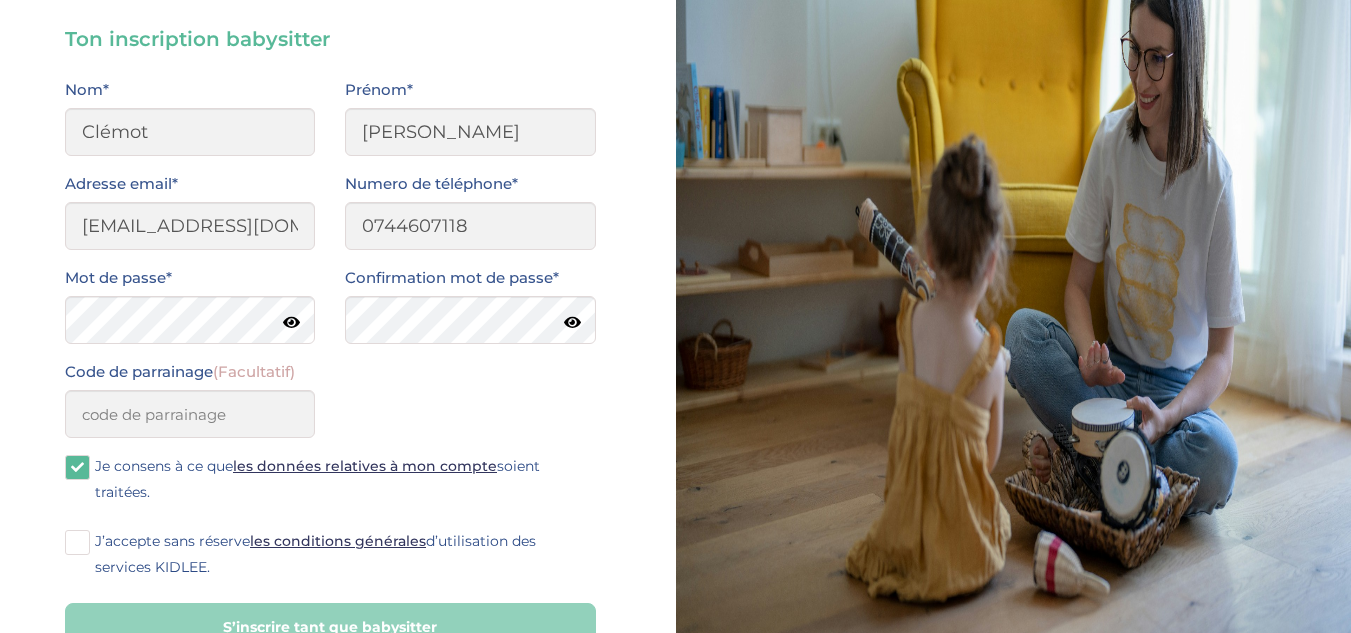 click at bounding box center (77, 467) 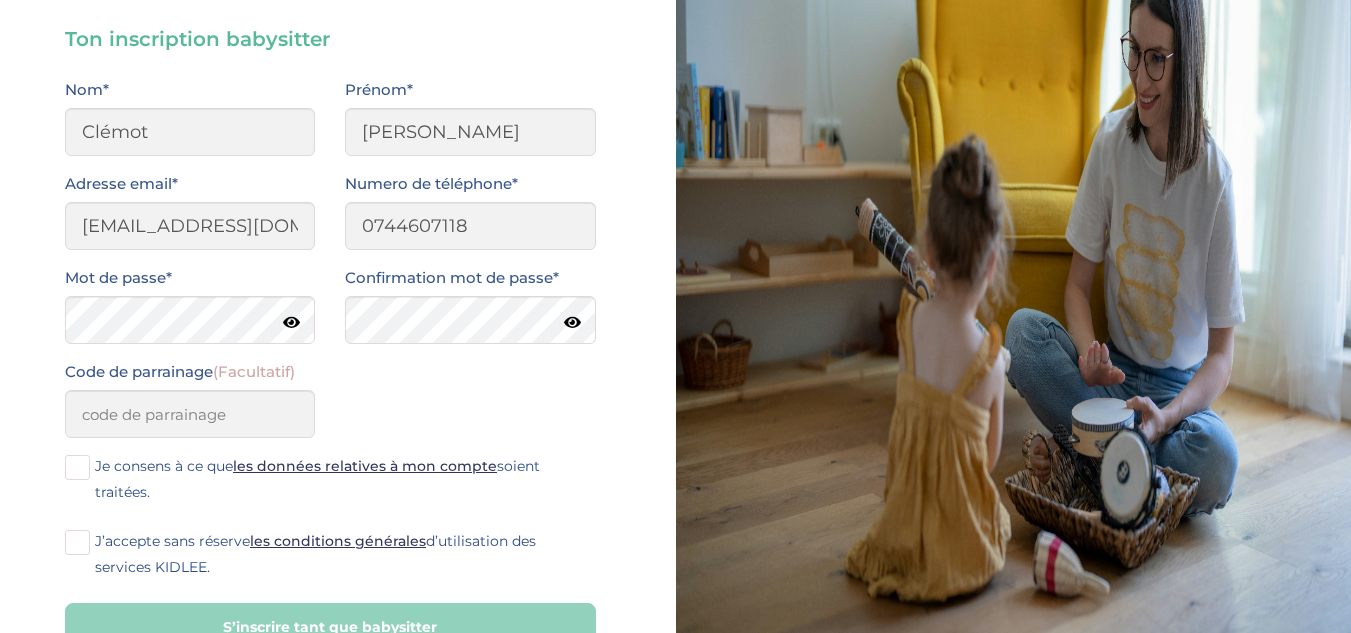 click at bounding box center [77, 542] 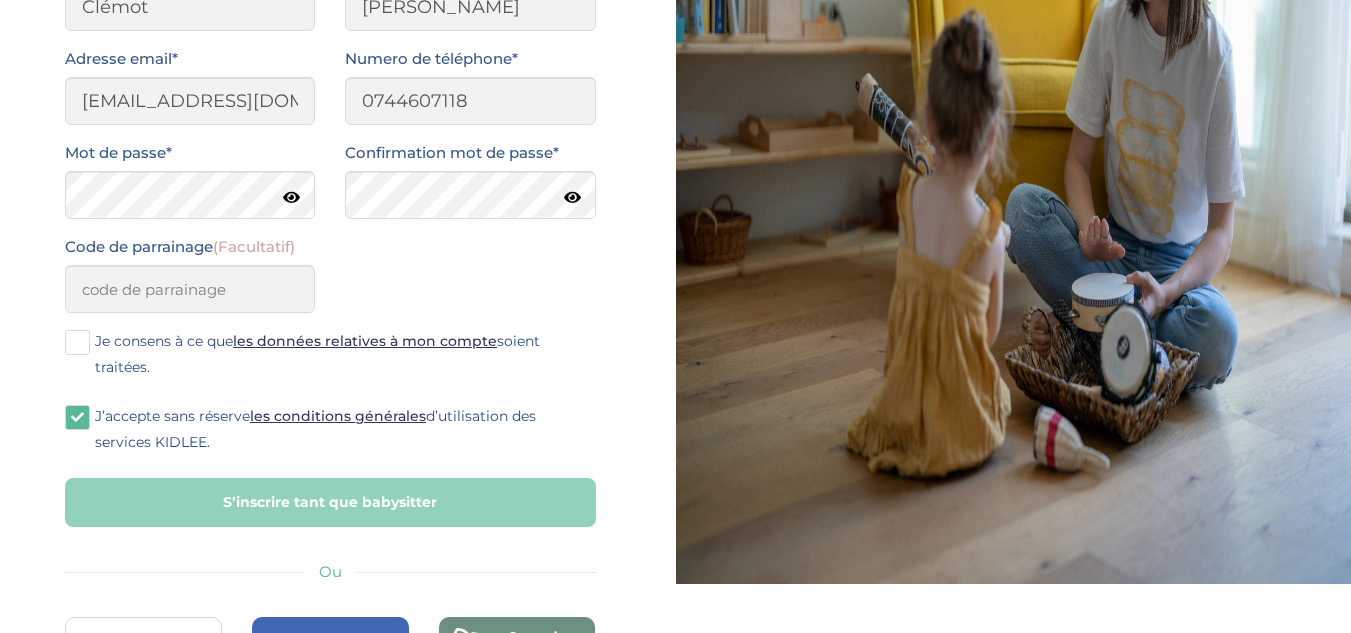 scroll, scrollTop: 242, scrollLeft: 0, axis: vertical 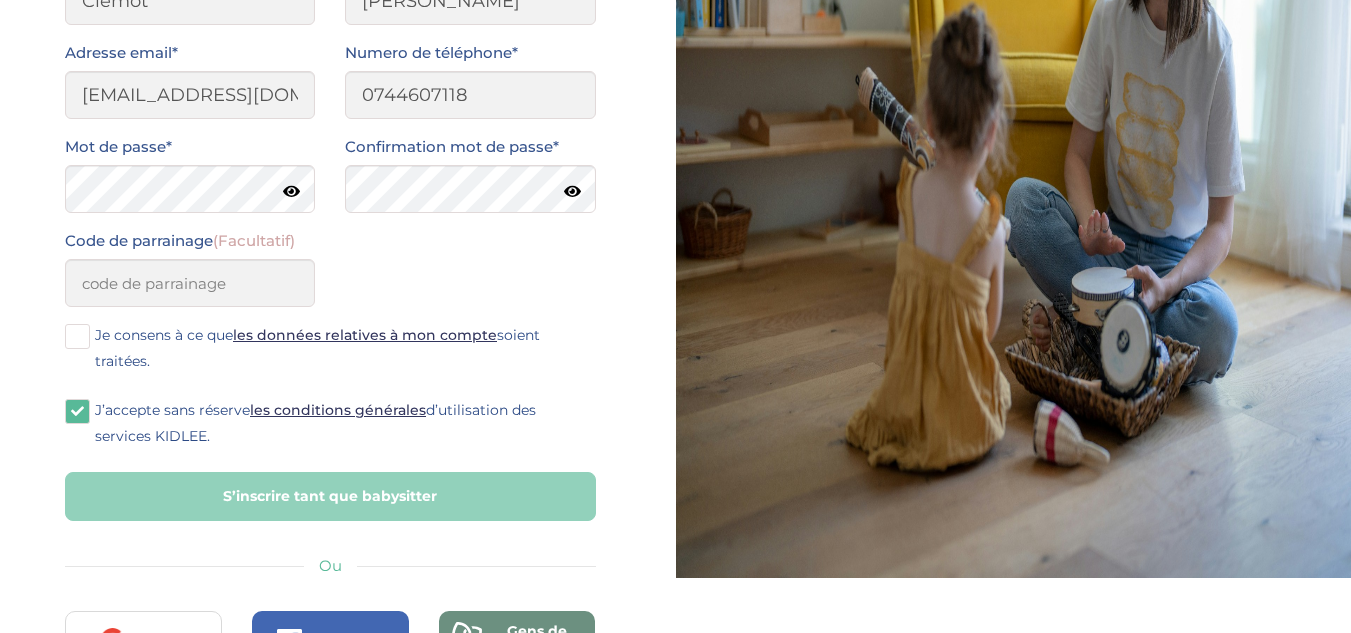 click at bounding box center (77, 336) 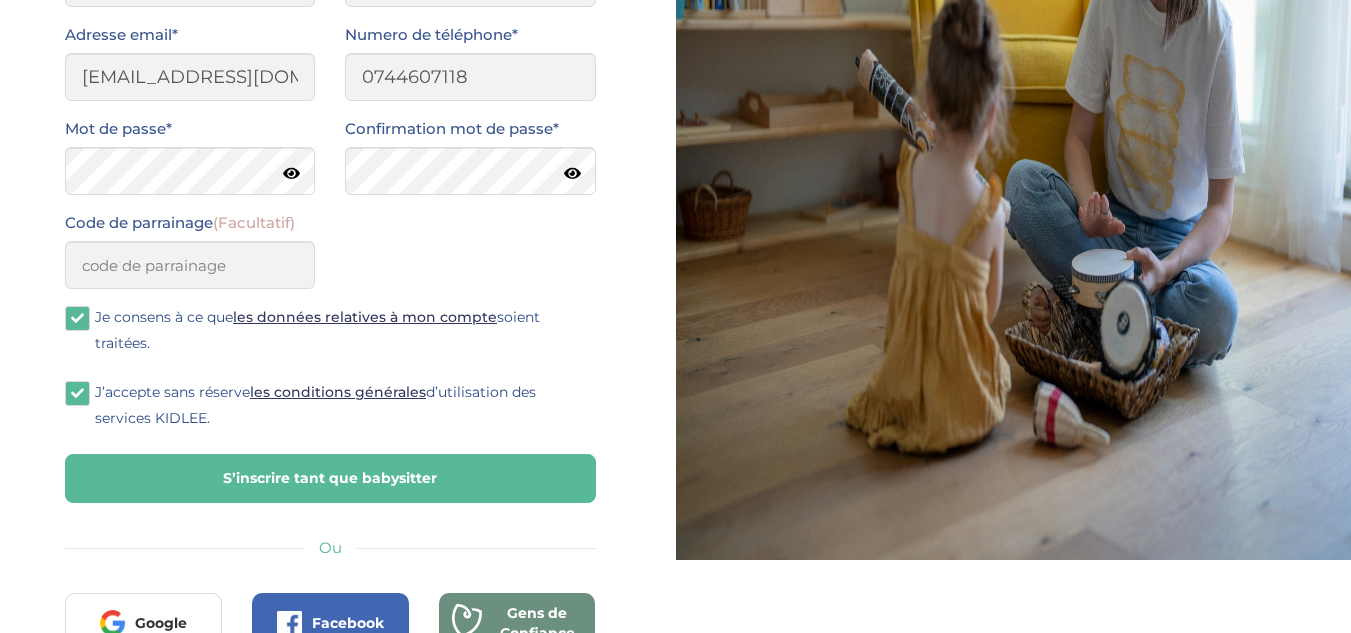scroll, scrollTop: 346, scrollLeft: 0, axis: vertical 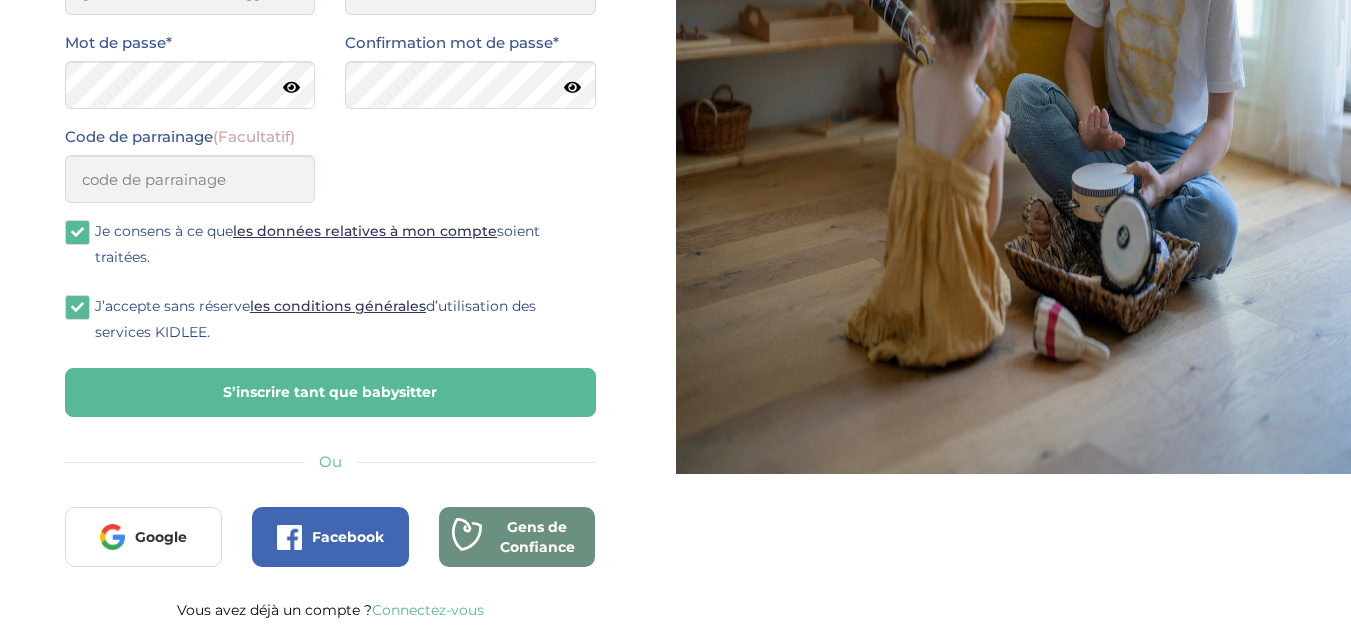 click on "S’inscrire tant que babysitter" at bounding box center [330, 392] 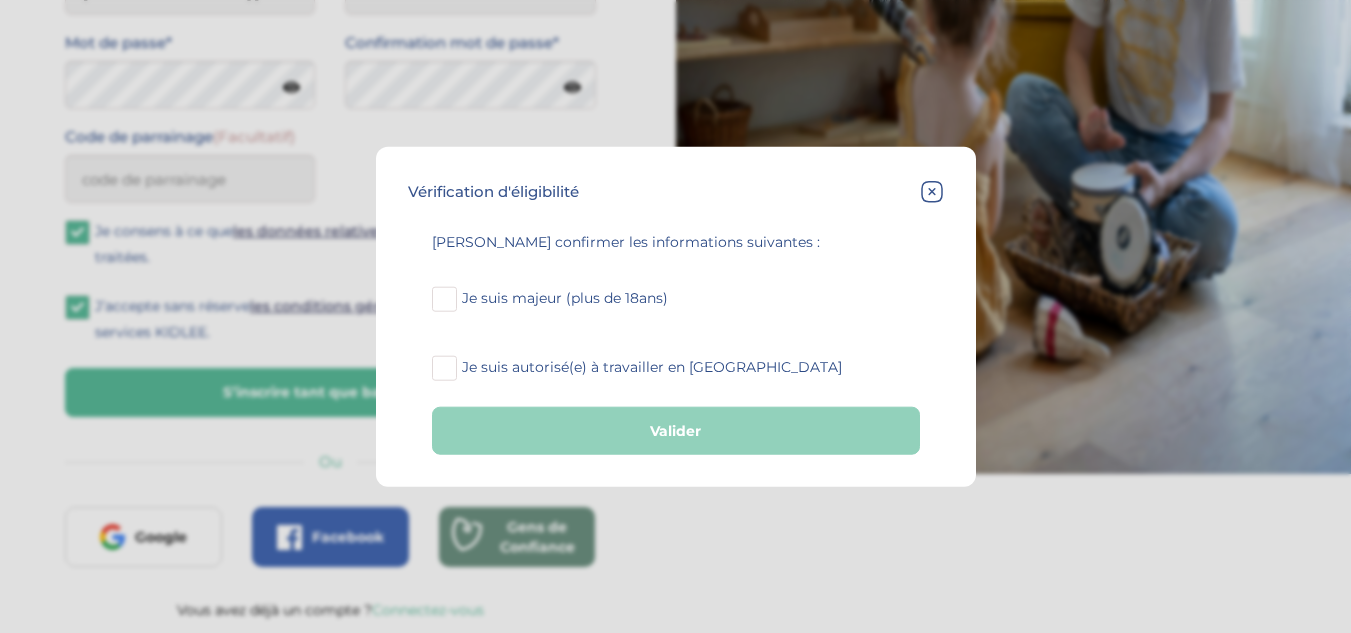 click 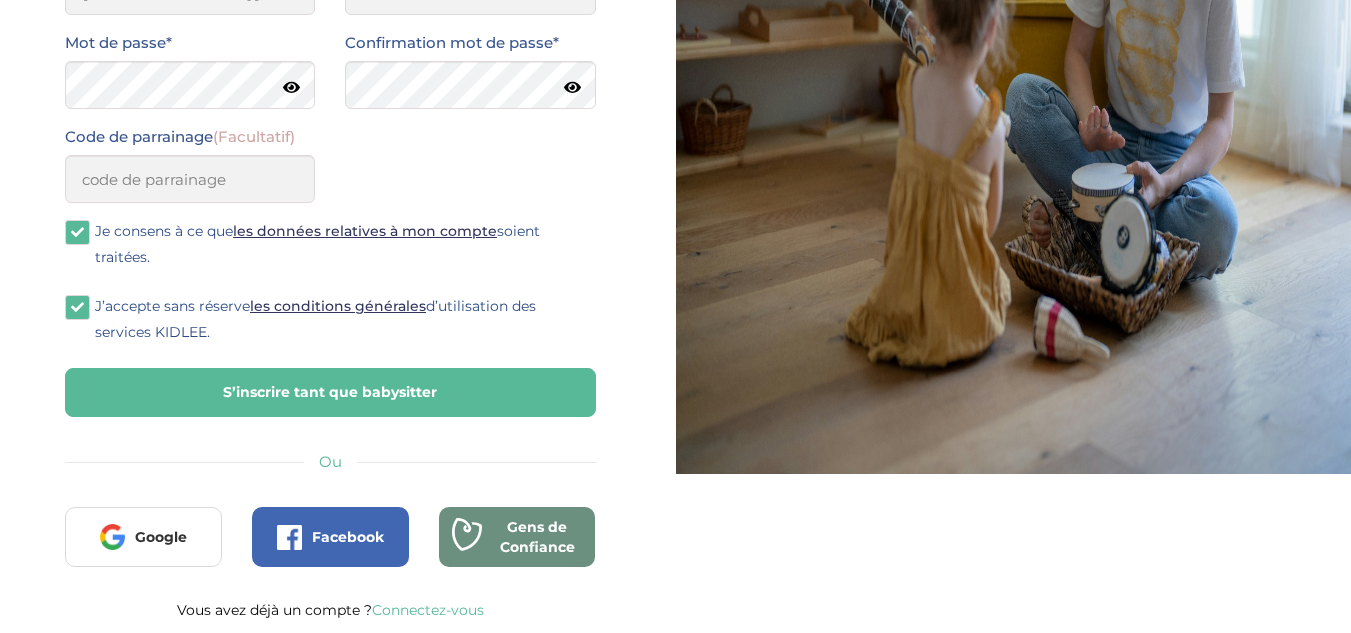 scroll, scrollTop: 0, scrollLeft: 0, axis: both 